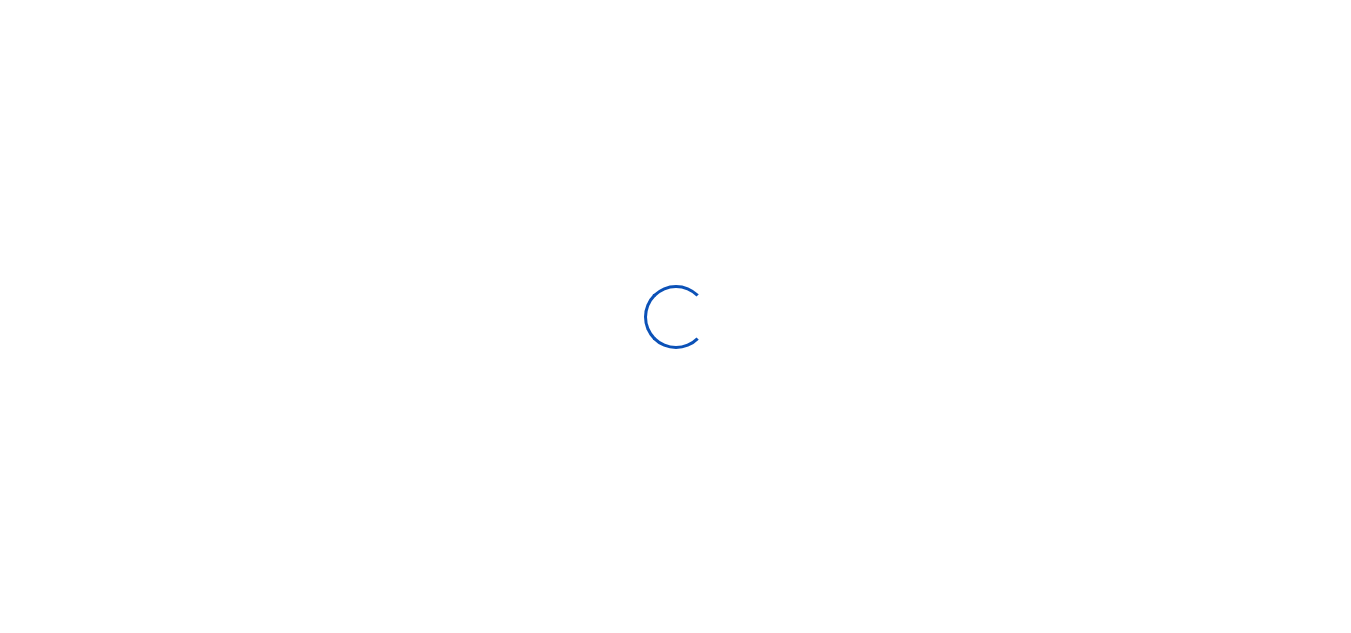 scroll, scrollTop: 0, scrollLeft: 0, axis: both 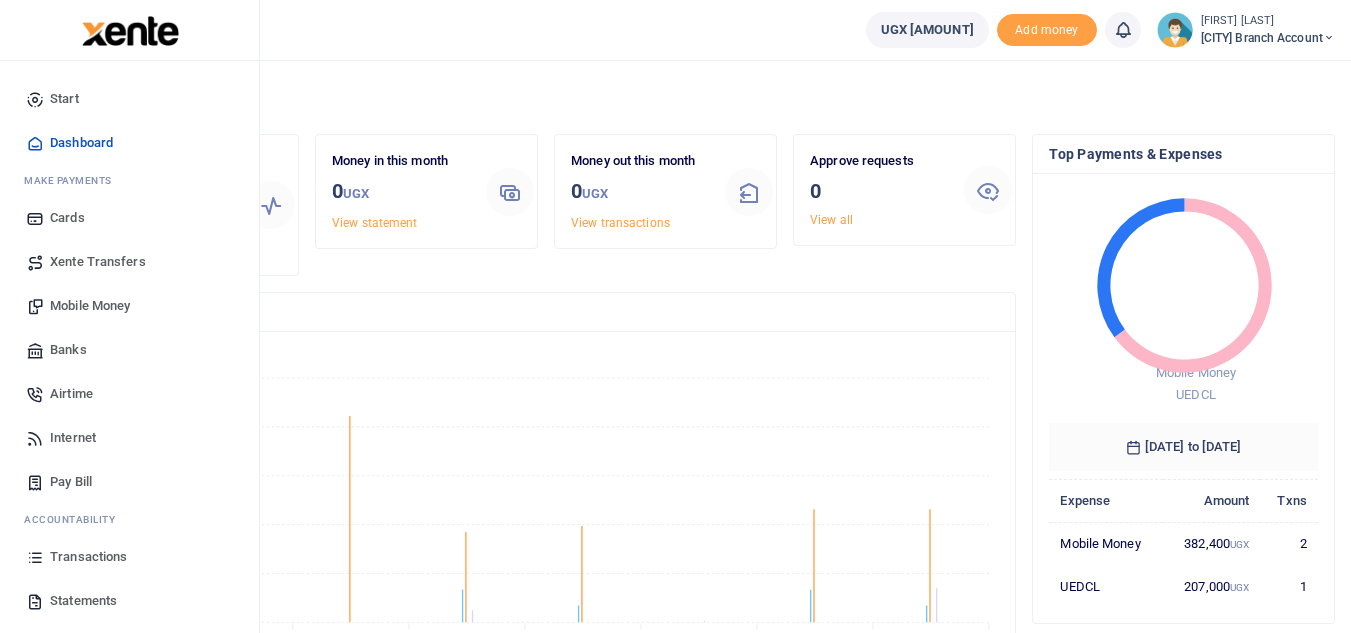 click on "Transactions" at bounding box center (88, 557) 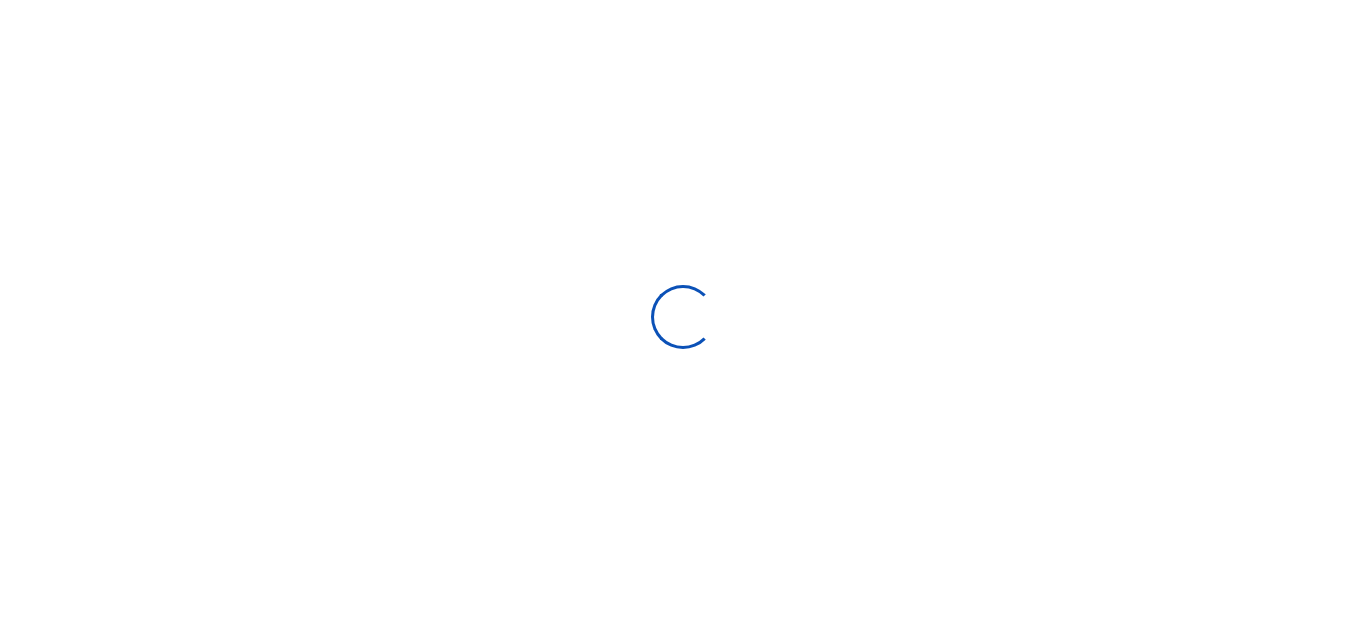 type on "07/03/2025 - 08/01/2025" 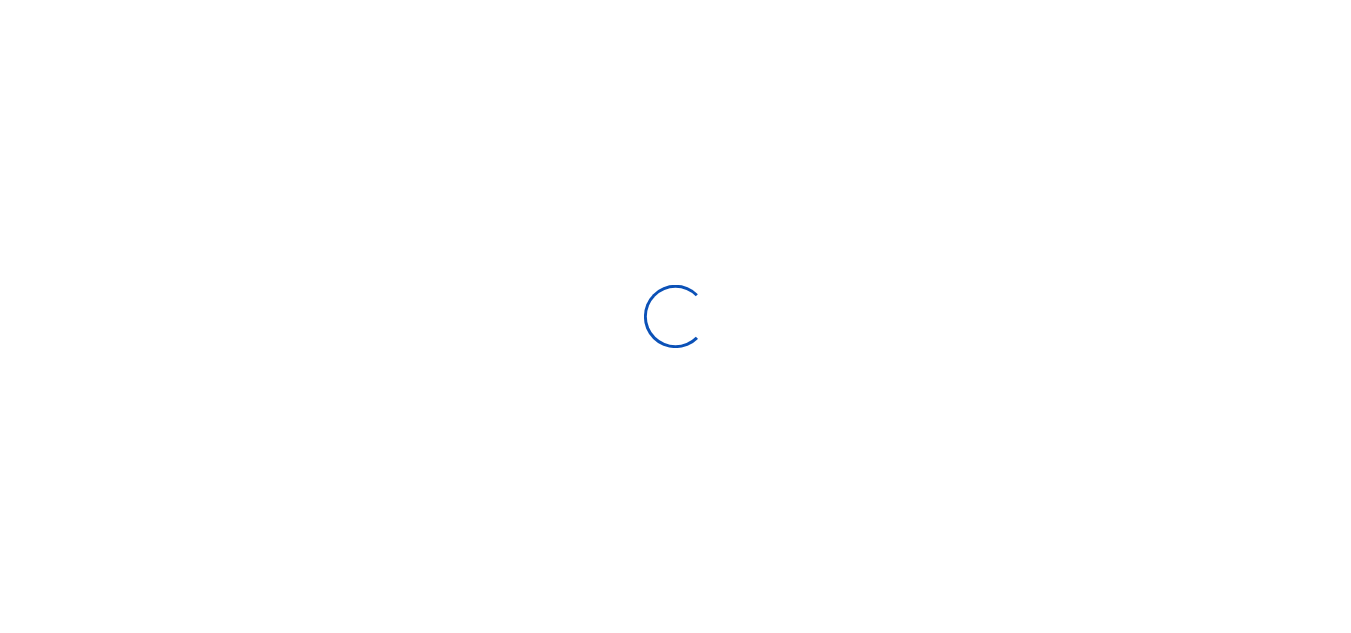 scroll, scrollTop: 0, scrollLeft: 0, axis: both 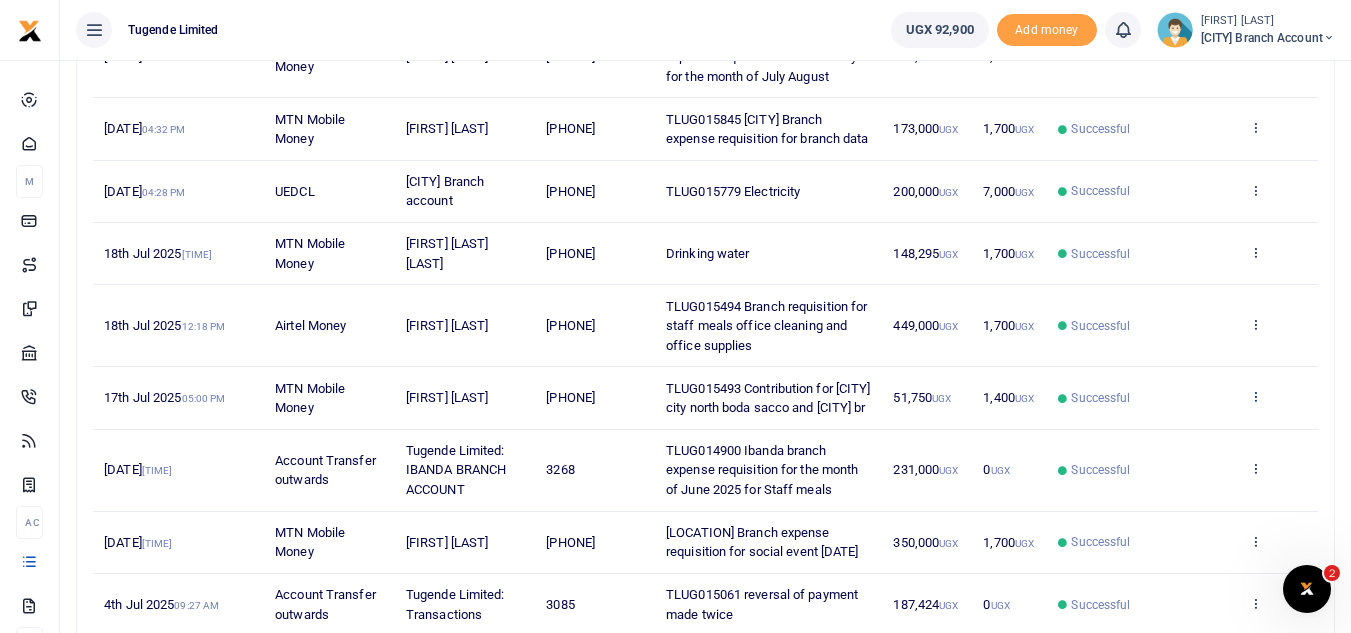 click at bounding box center [1255, 396] 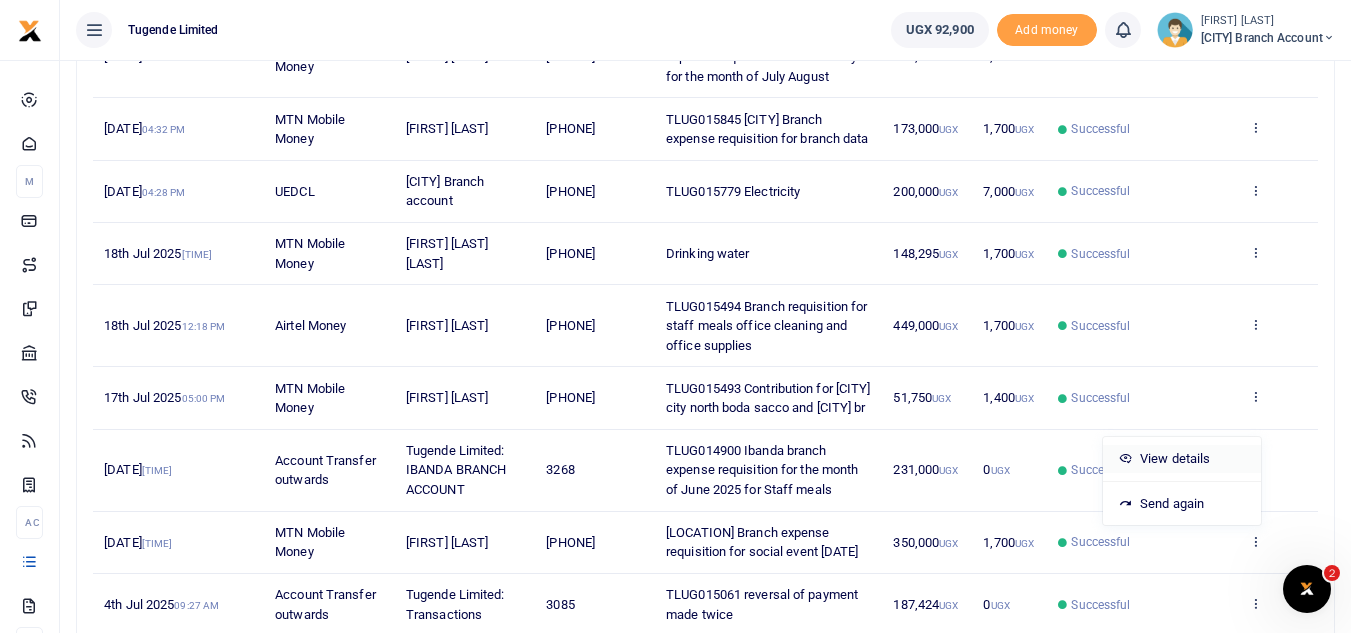 click on "View details" at bounding box center [1182, 459] 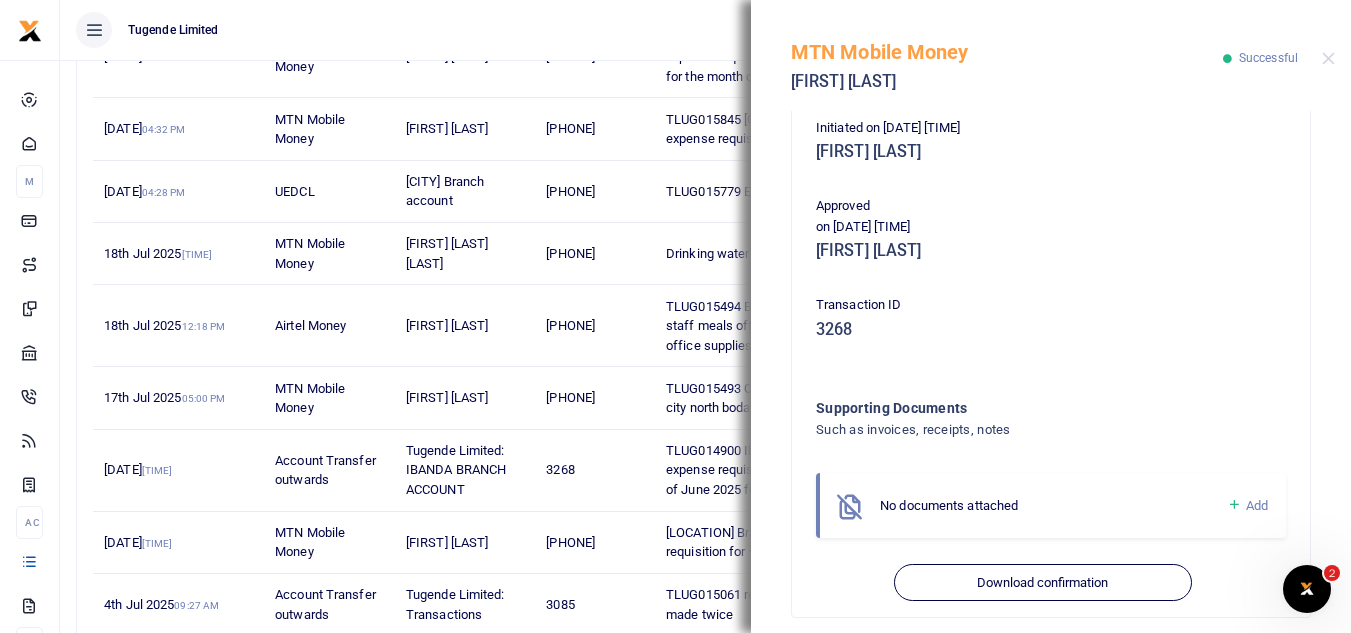 scroll, scrollTop: 528, scrollLeft: 0, axis: vertical 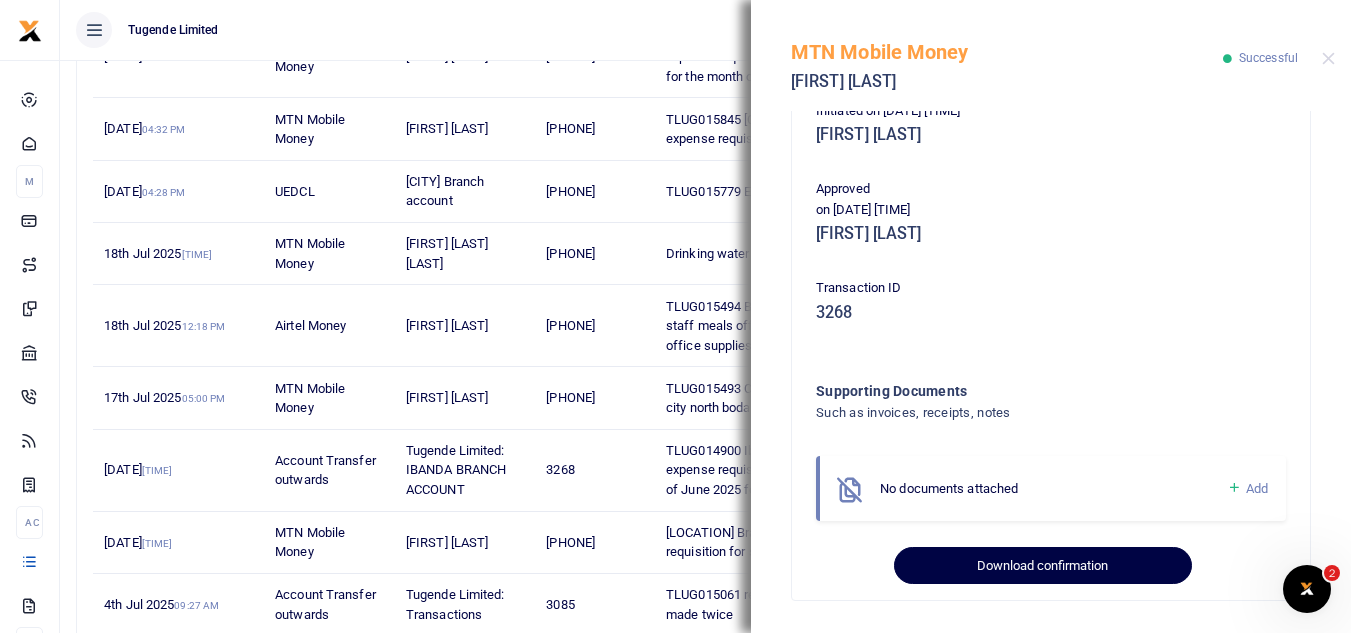 click on "Download confirmation" at bounding box center (1042, 566) 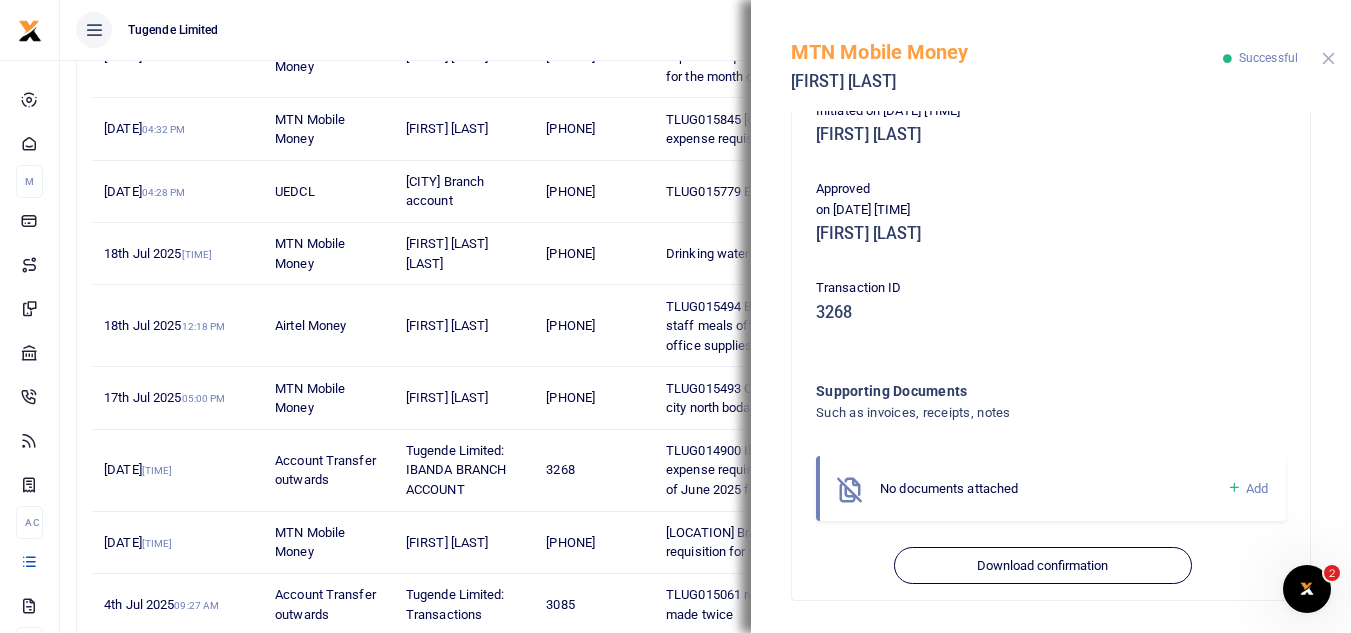 click at bounding box center (1328, 58) 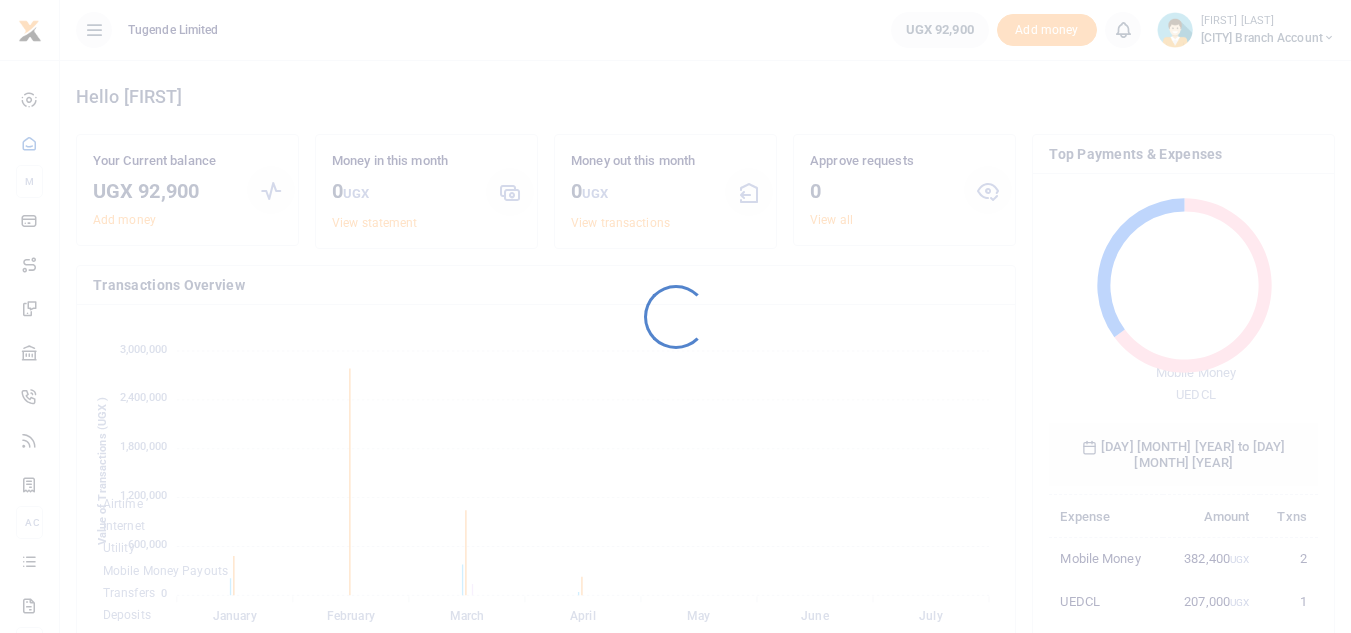 scroll, scrollTop: 0, scrollLeft: 0, axis: both 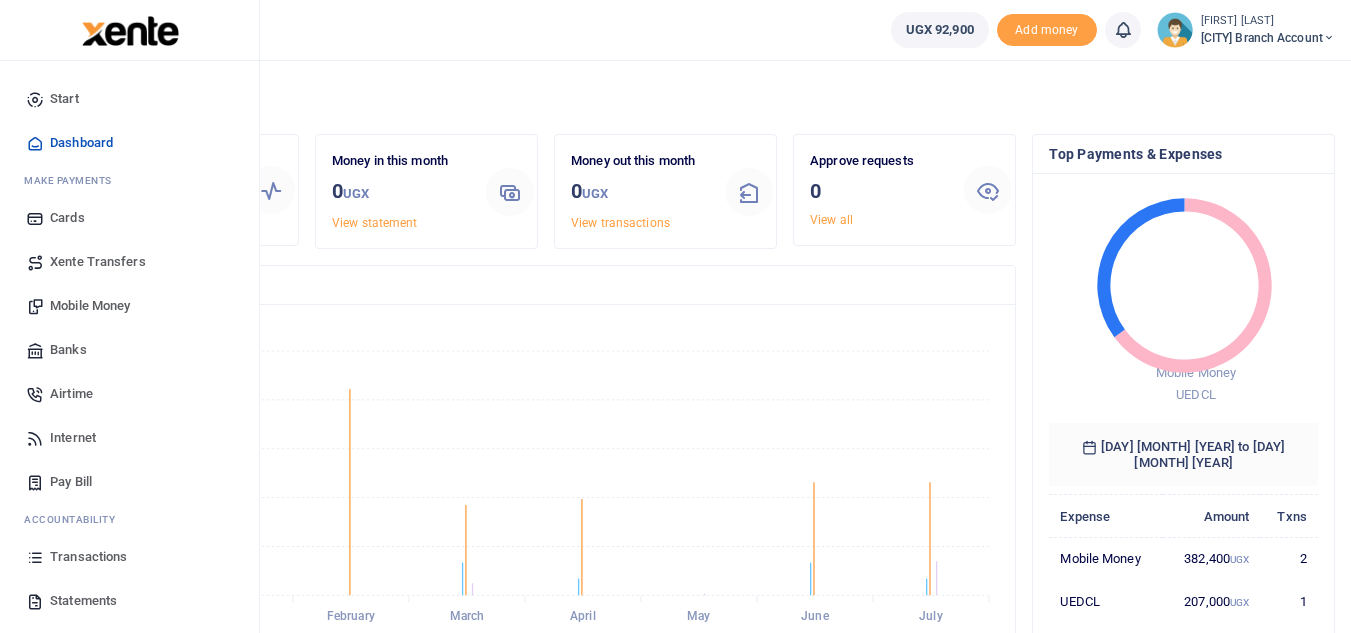 click on "Mobile Money" at bounding box center (90, 306) 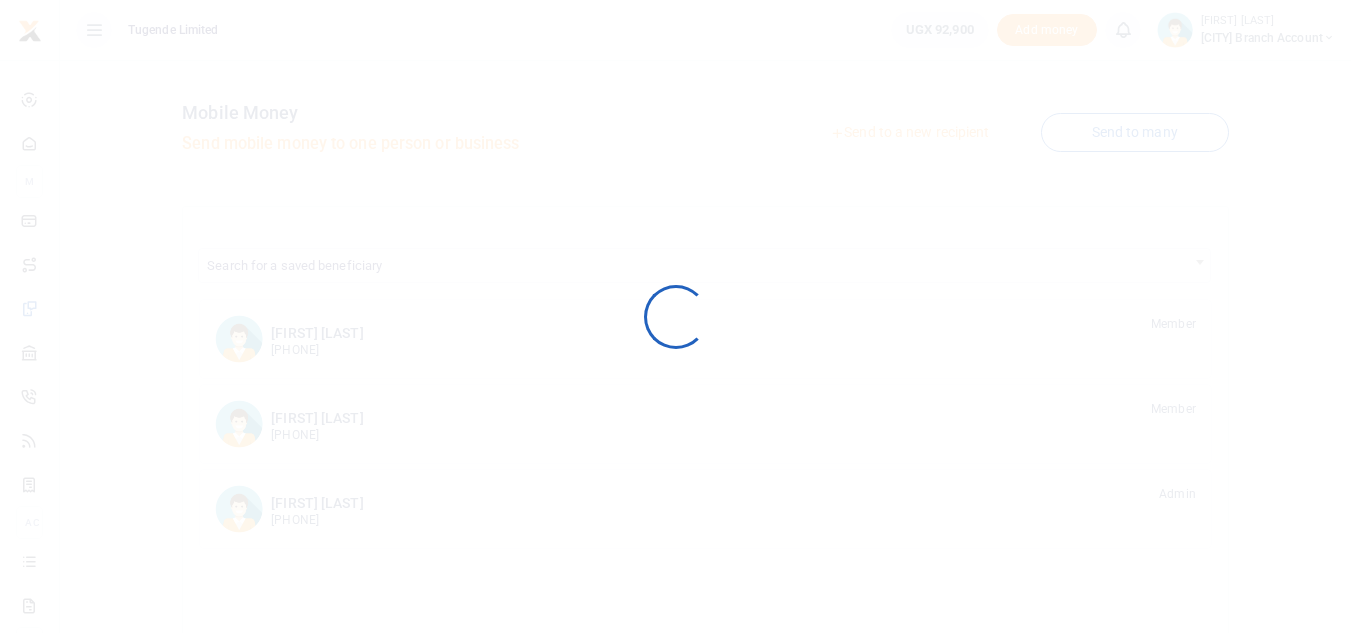scroll, scrollTop: 0, scrollLeft: 0, axis: both 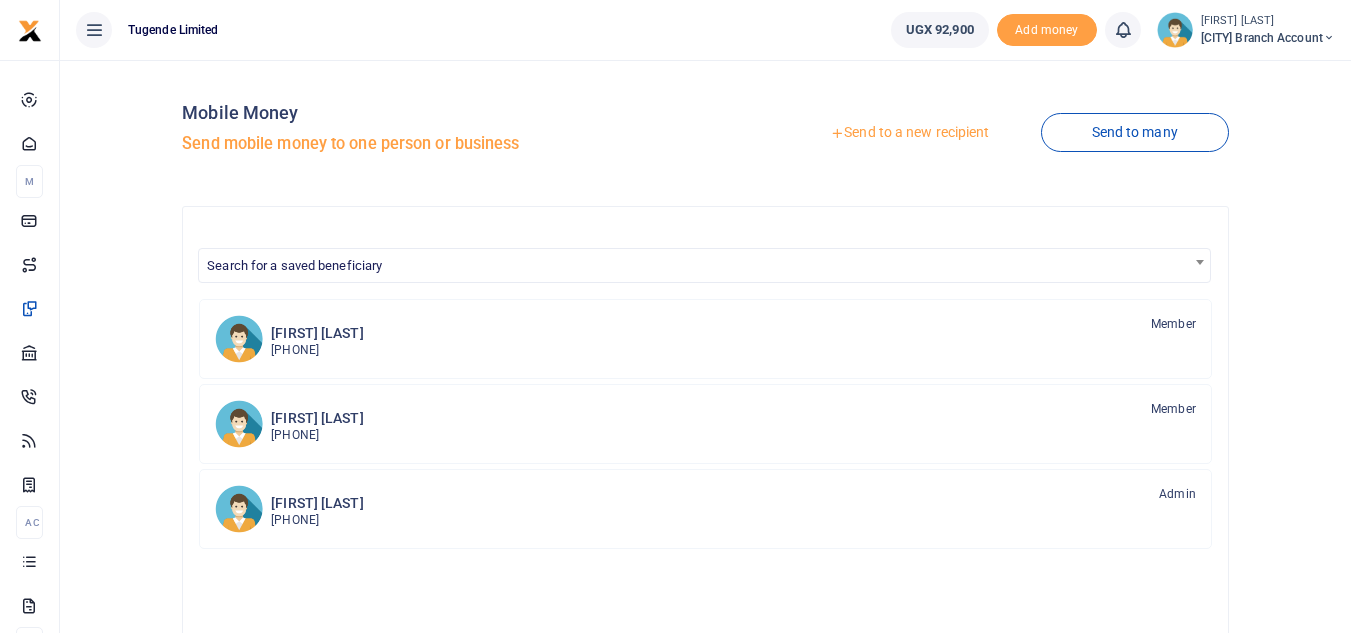 click on "Send to a new recipient" at bounding box center (909, 133) 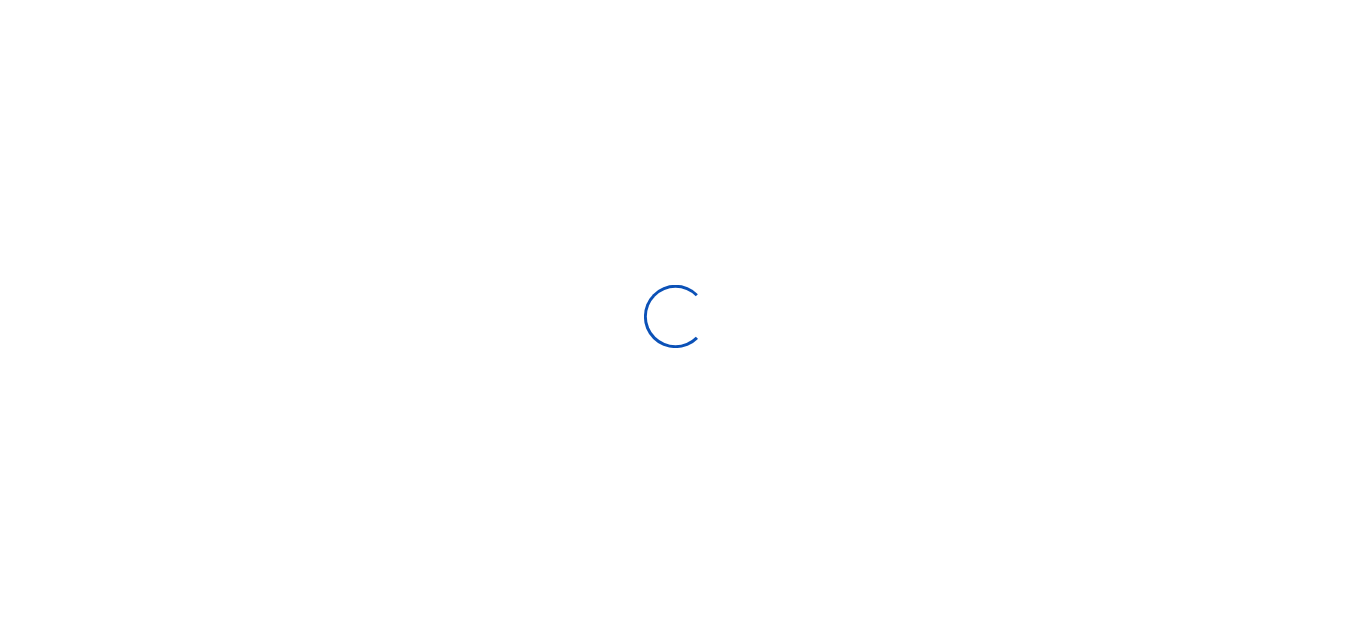 scroll, scrollTop: 0, scrollLeft: 0, axis: both 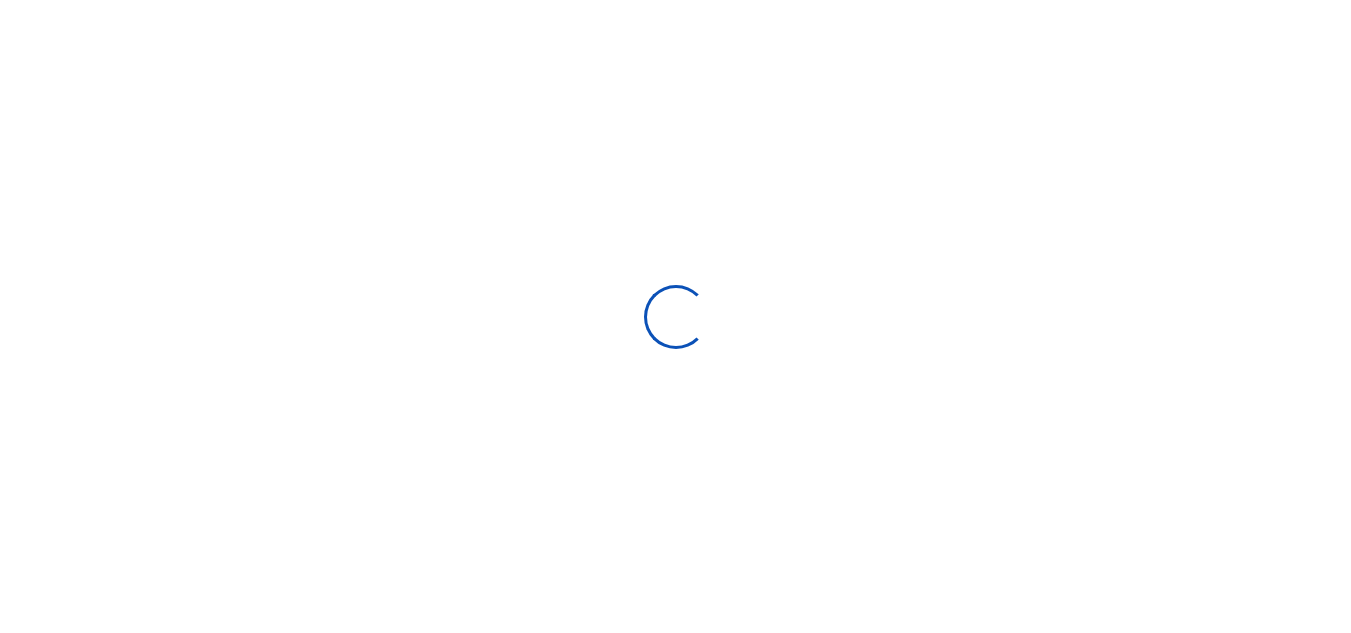 select on "Loading bundles" 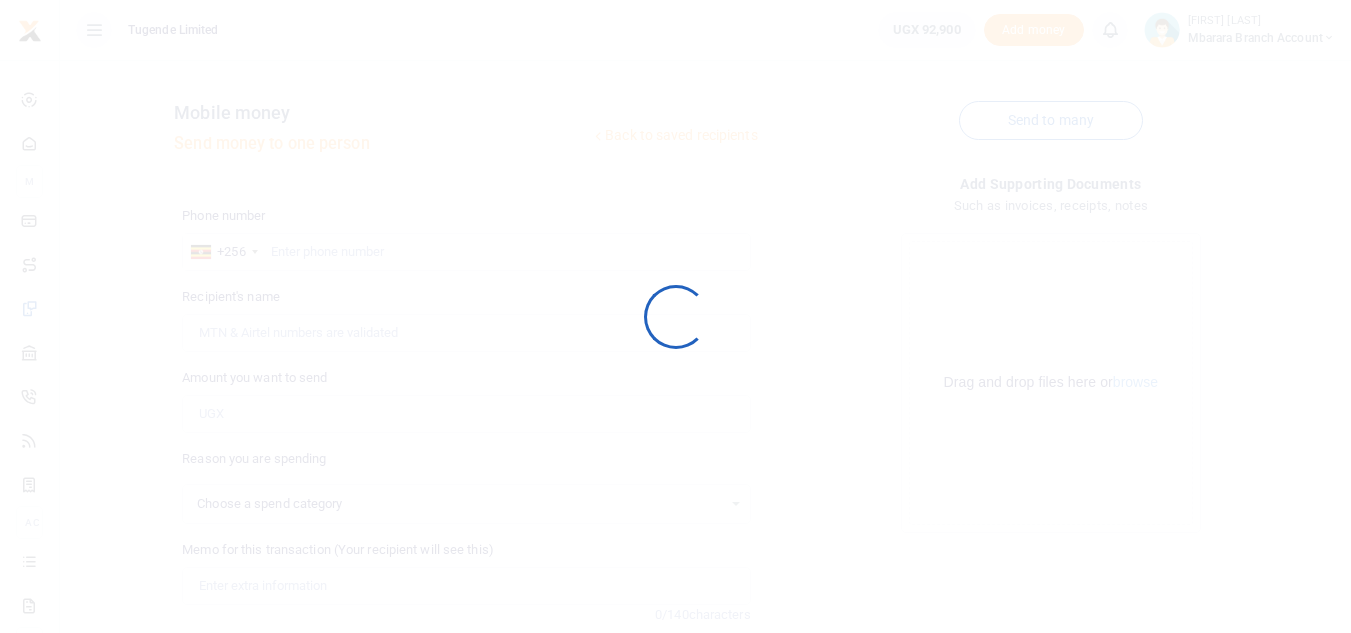 select 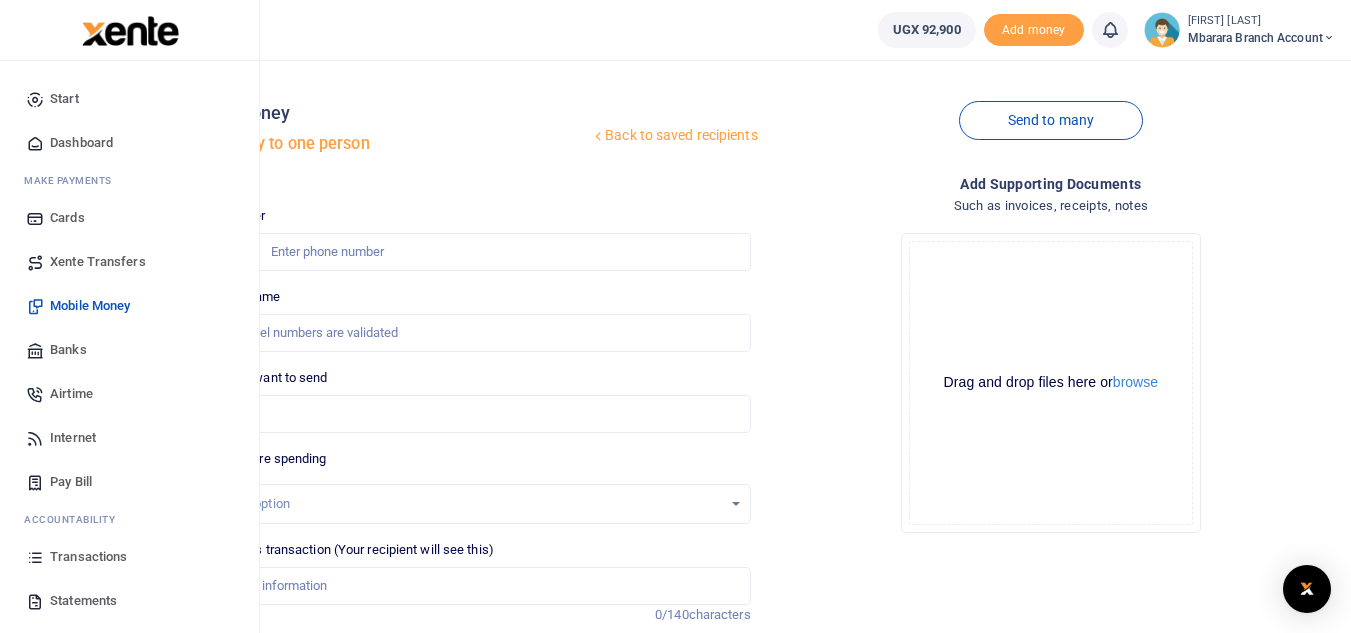 click on "Pay Bill" at bounding box center [71, 482] 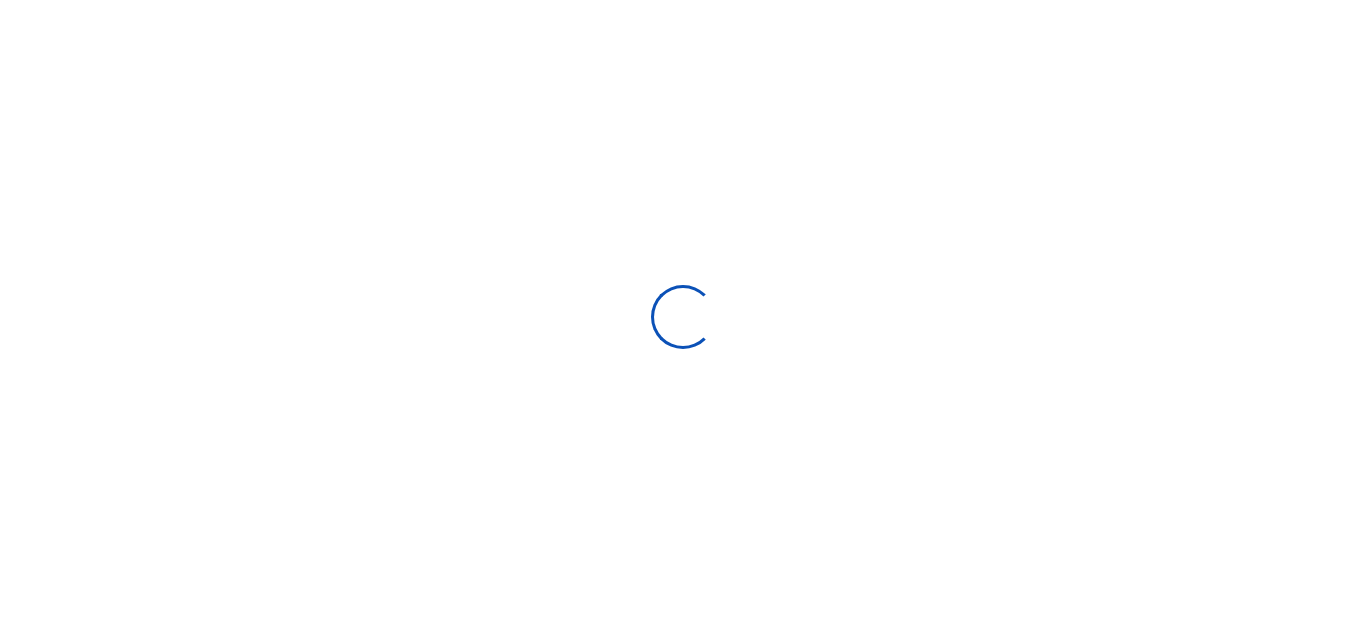 scroll, scrollTop: 0, scrollLeft: 0, axis: both 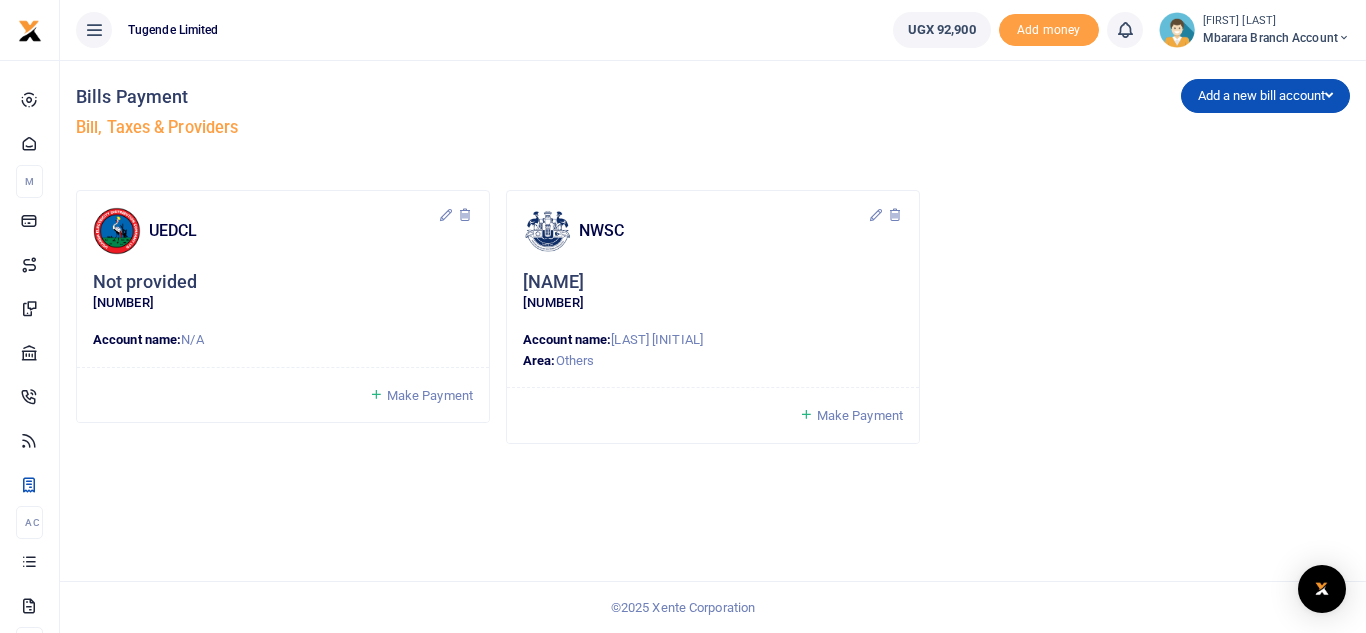 click on "Make Payment" at bounding box center (860, 415) 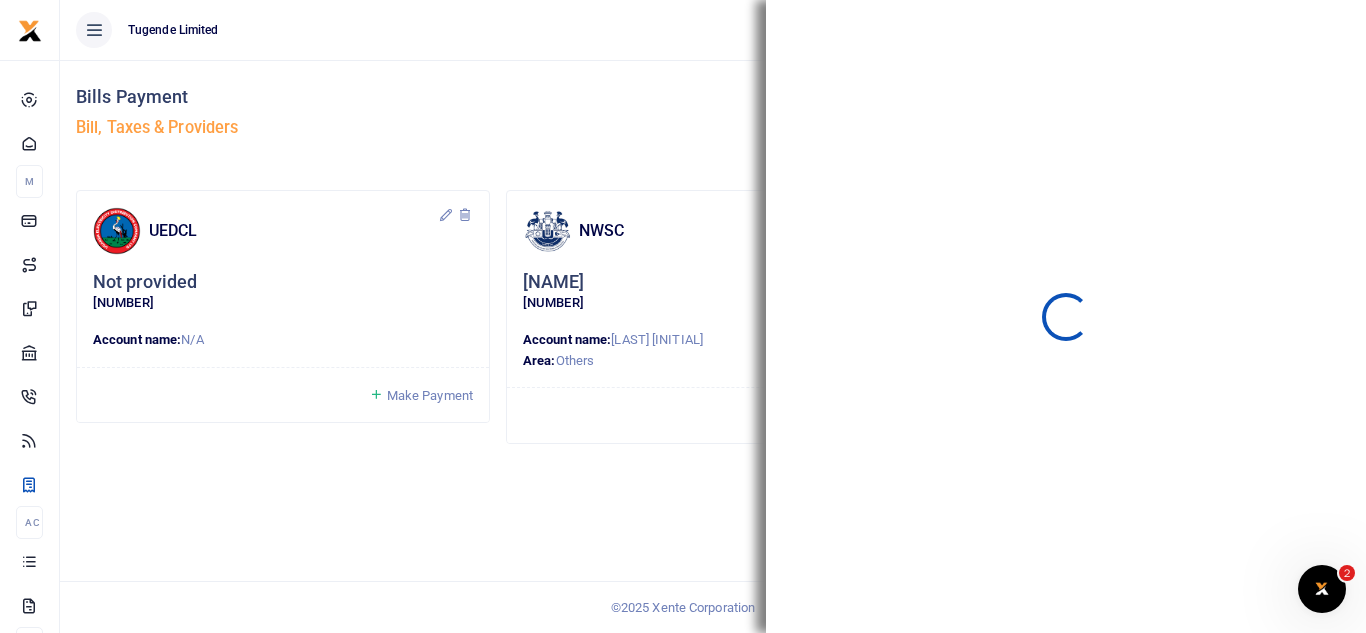 scroll, scrollTop: 0, scrollLeft: 0, axis: both 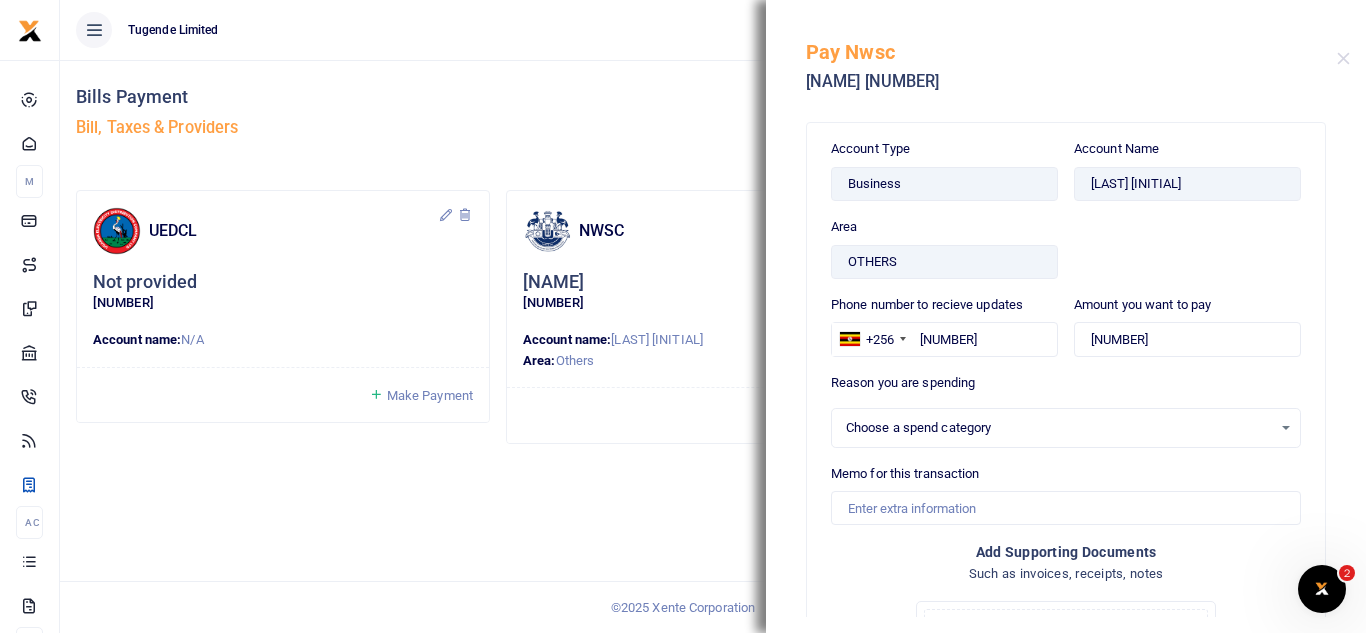 select 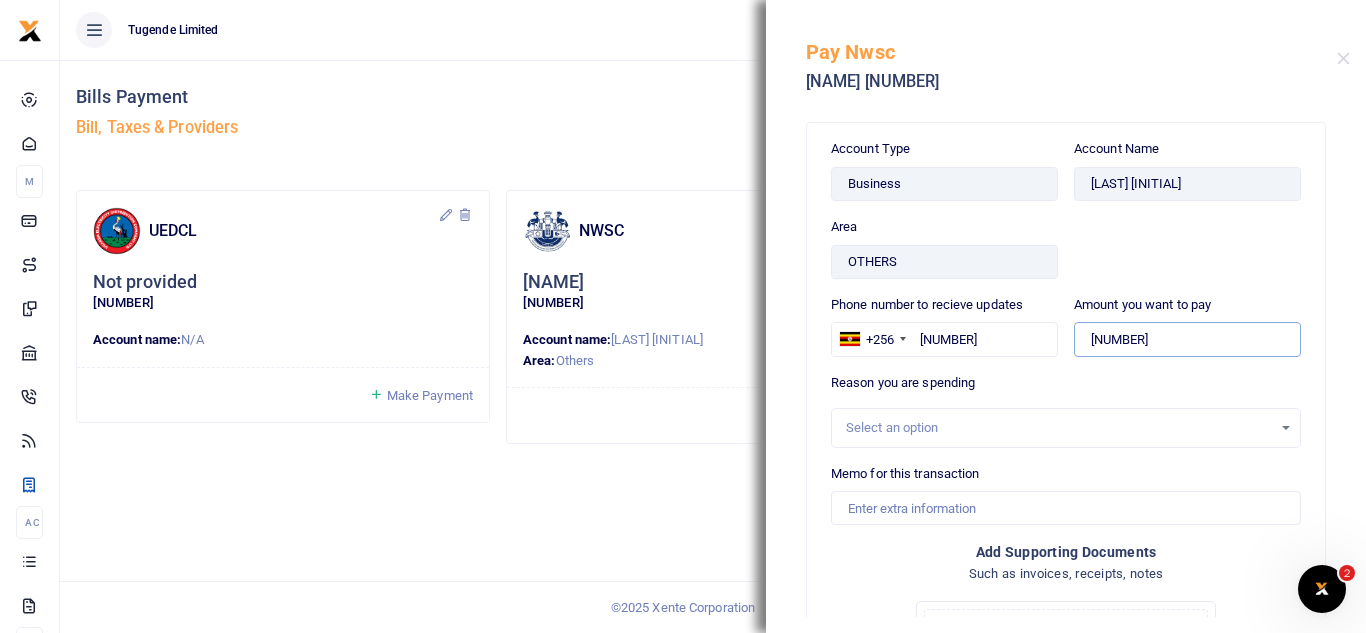 click on "83997" at bounding box center (1187, 339) 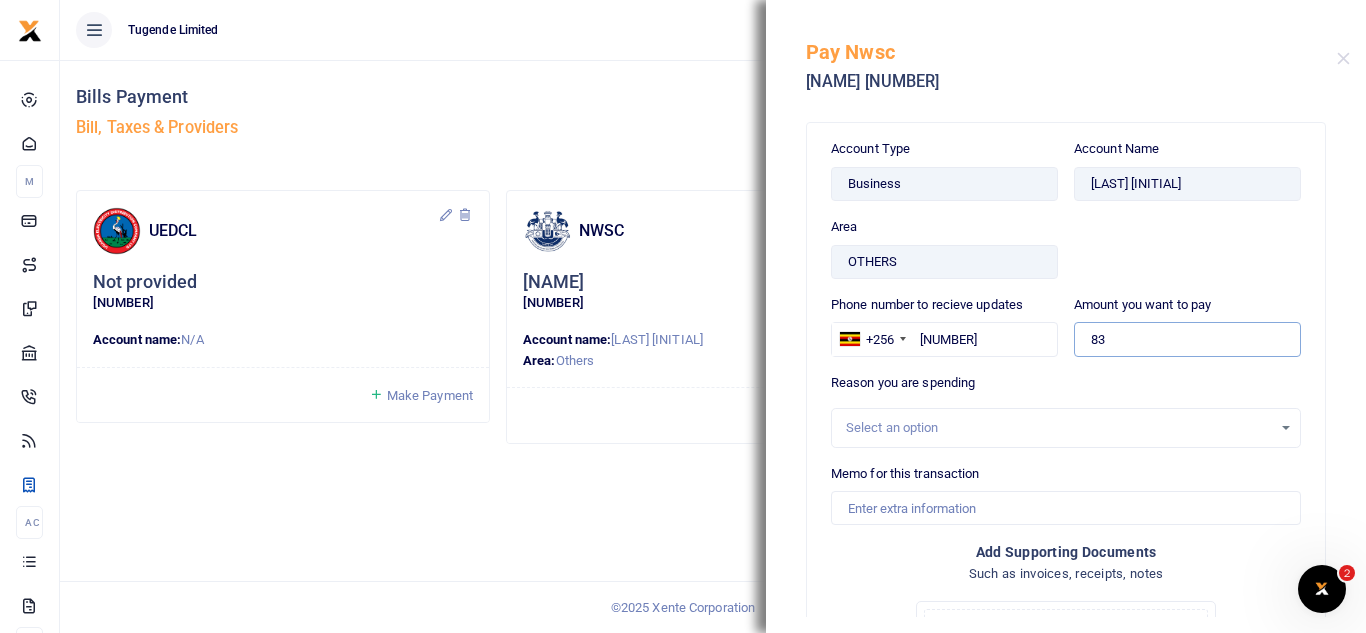 type on "8" 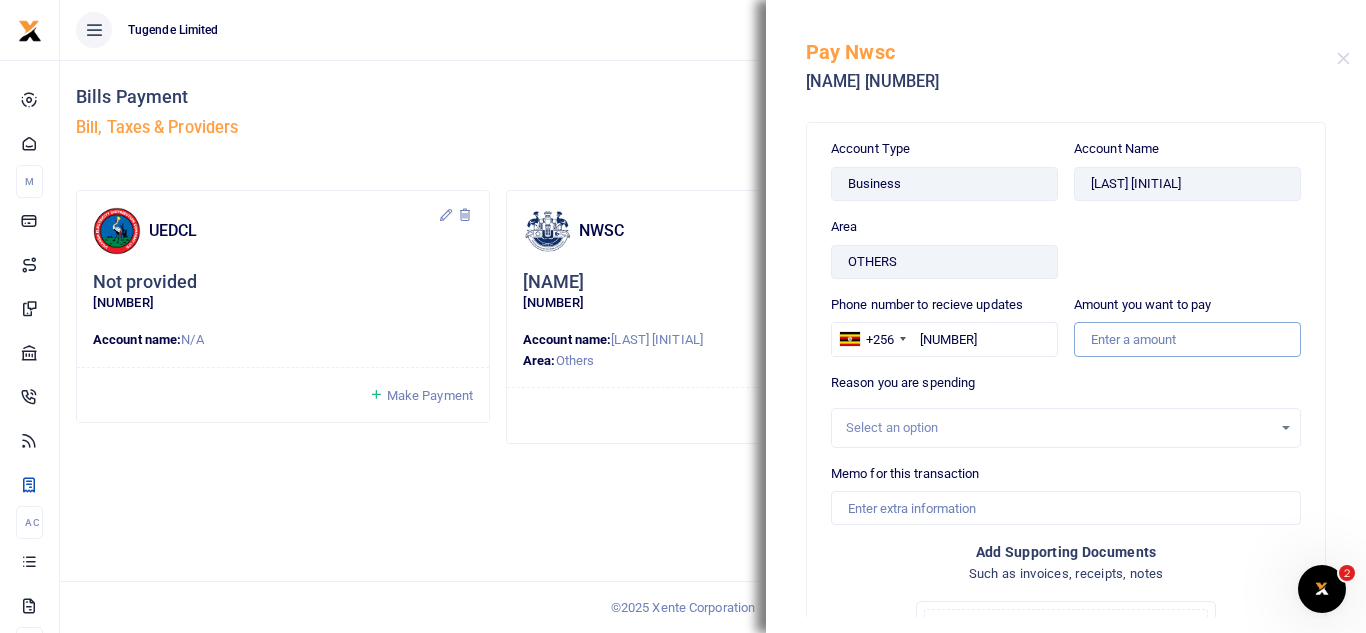 paste on "38,949.00" 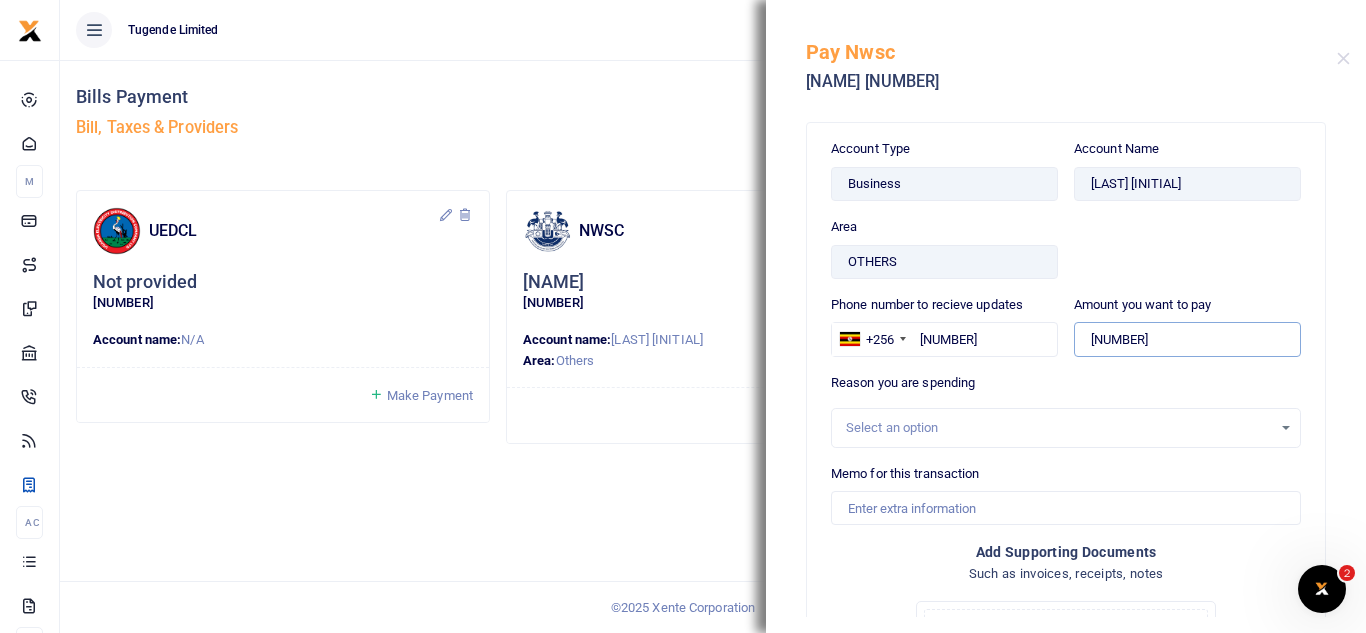 type on "38,949.00" 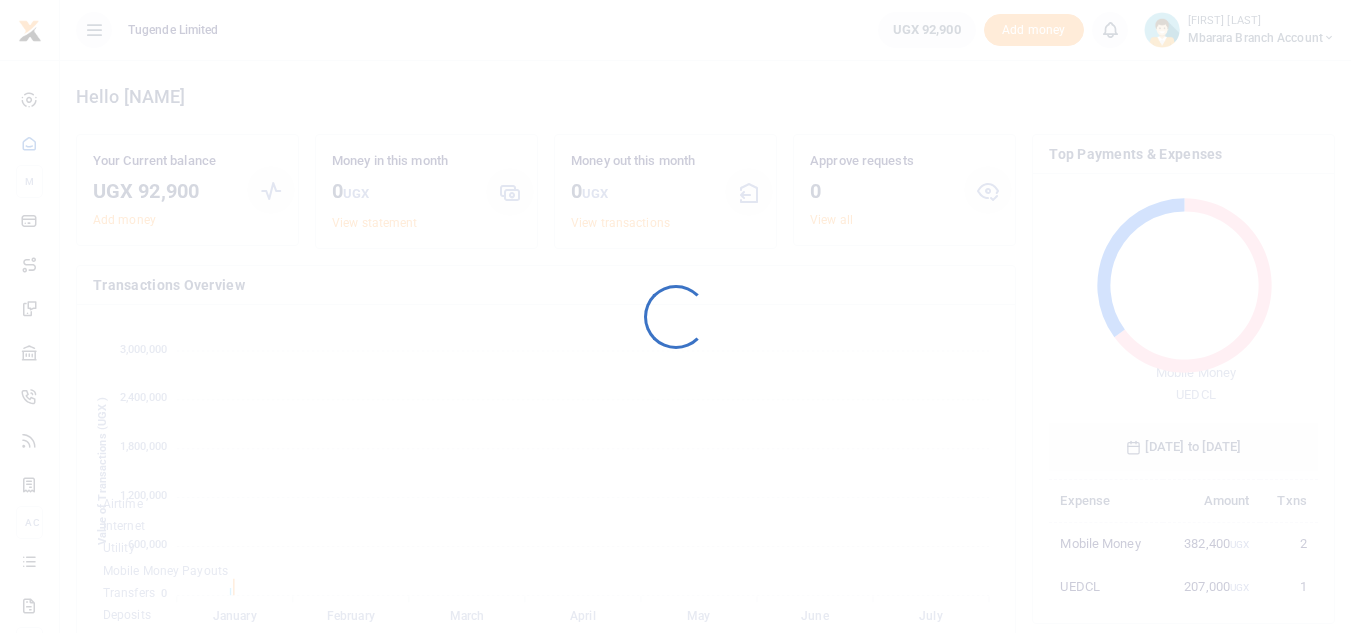 scroll, scrollTop: 0, scrollLeft: 0, axis: both 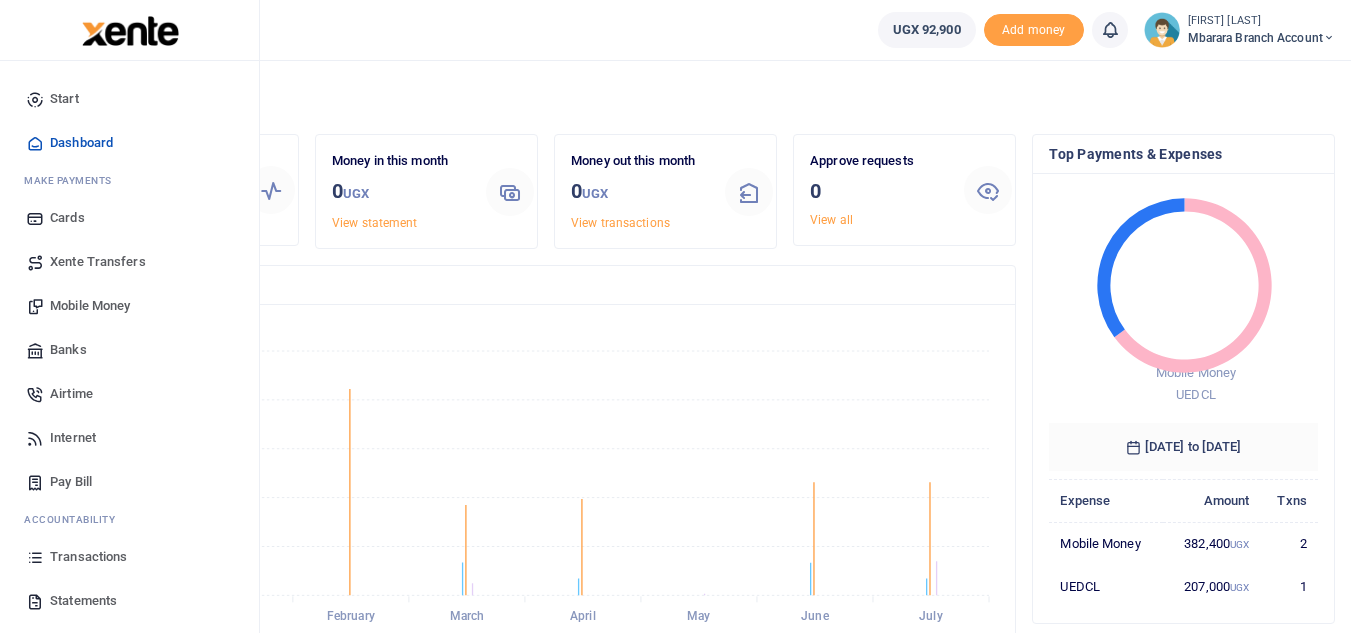 click on "Statements" at bounding box center [83, 601] 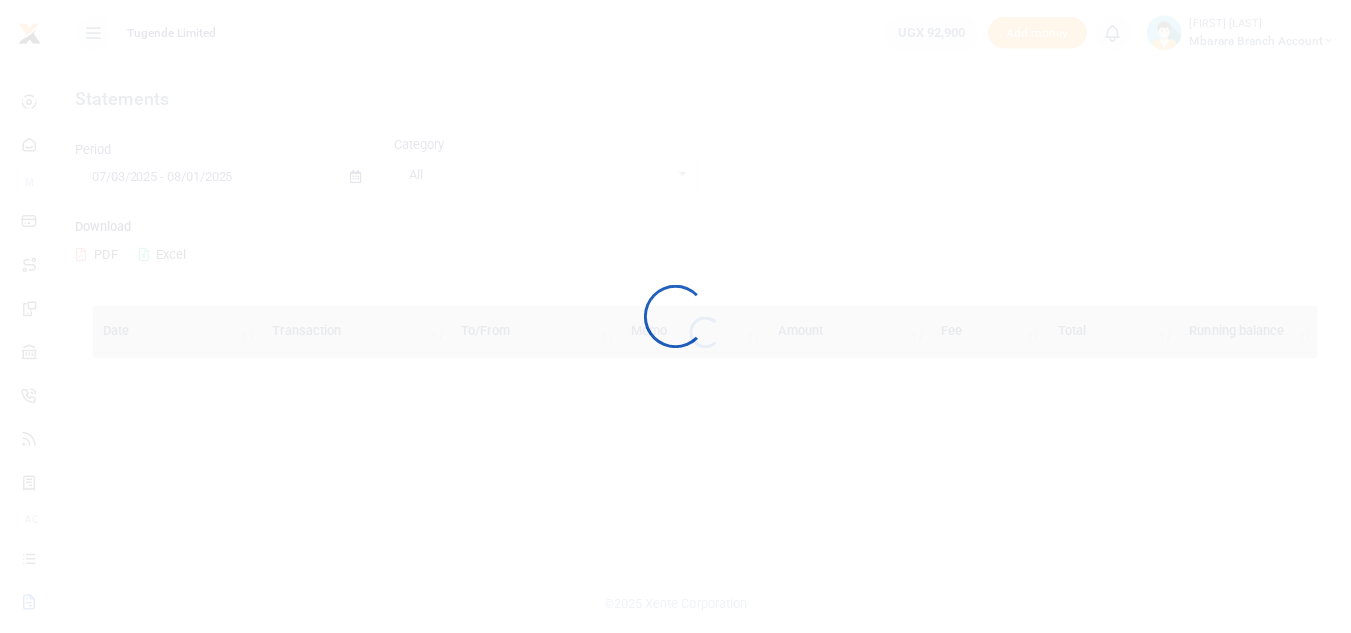 scroll, scrollTop: 0, scrollLeft: 0, axis: both 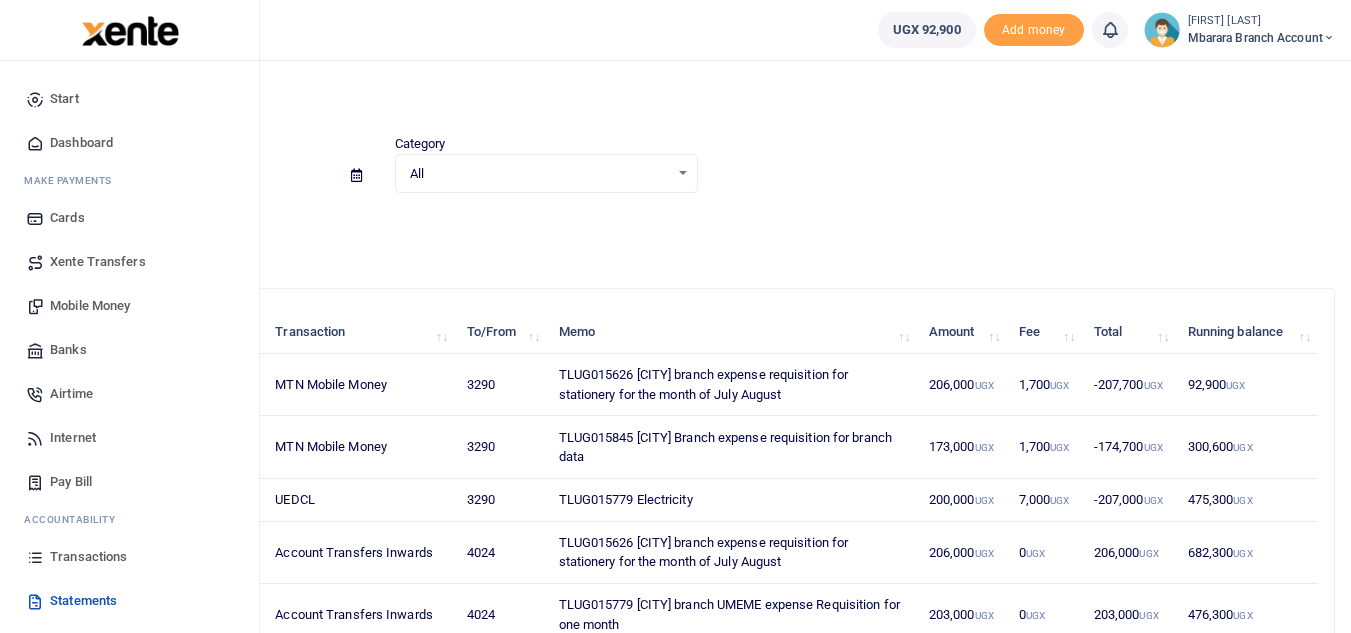 click on "Statements" at bounding box center (83, 601) 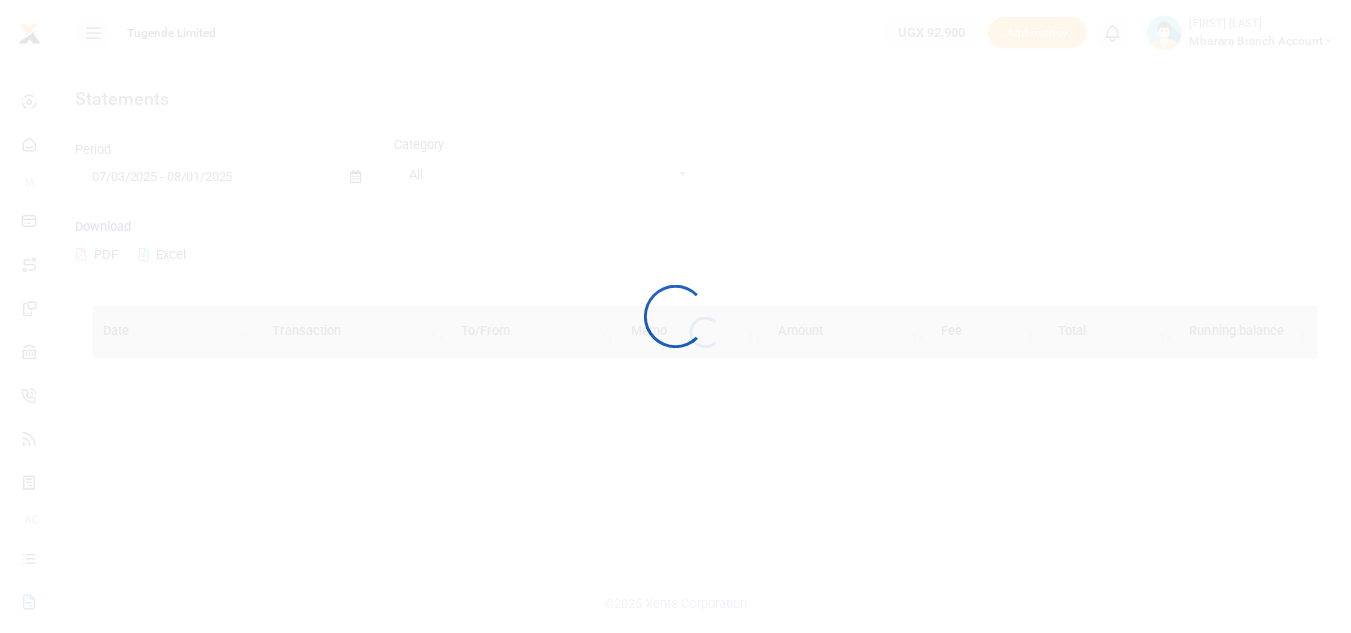 scroll, scrollTop: 0, scrollLeft: 0, axis: both 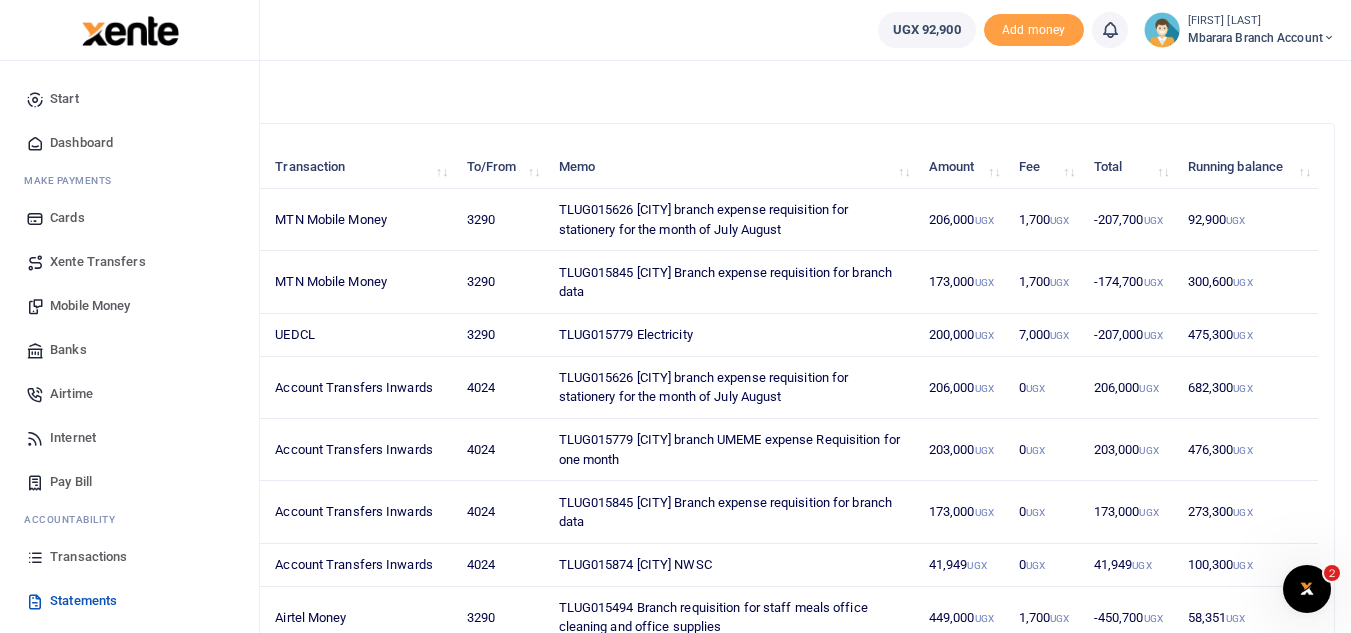 click on "Statements" at bounding box center [83, 601] 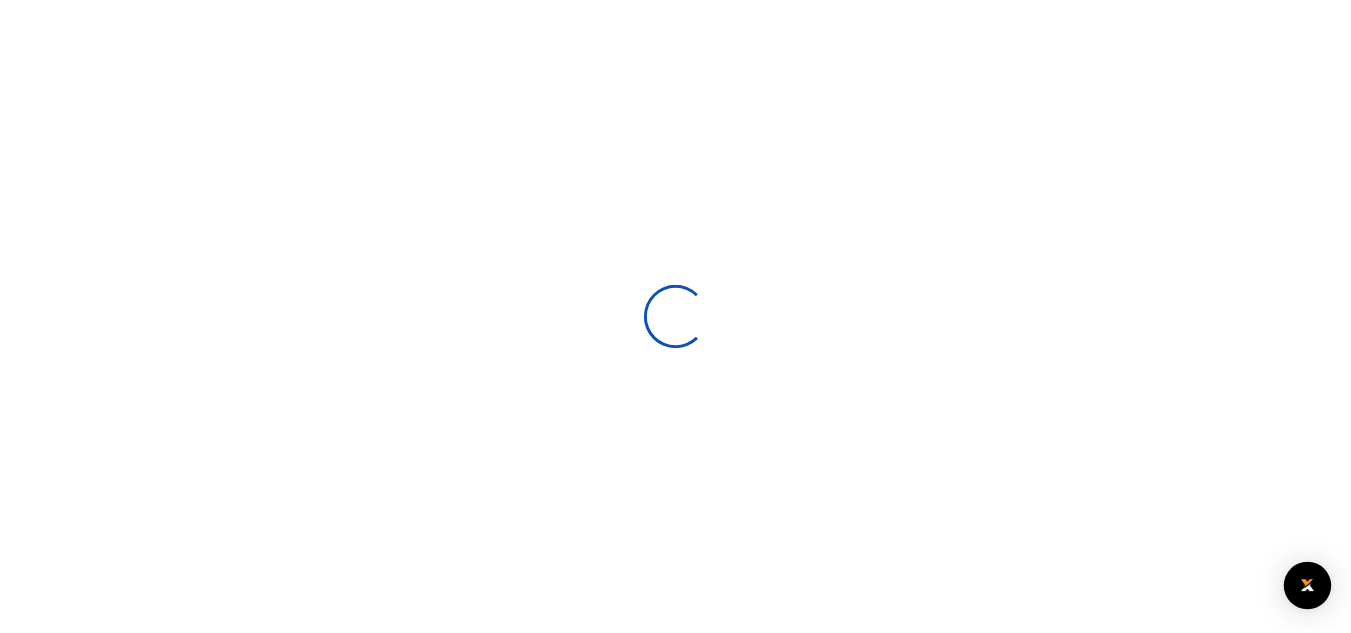 scroll, scrollTop: 0, scrollLeft: 0, axis: both 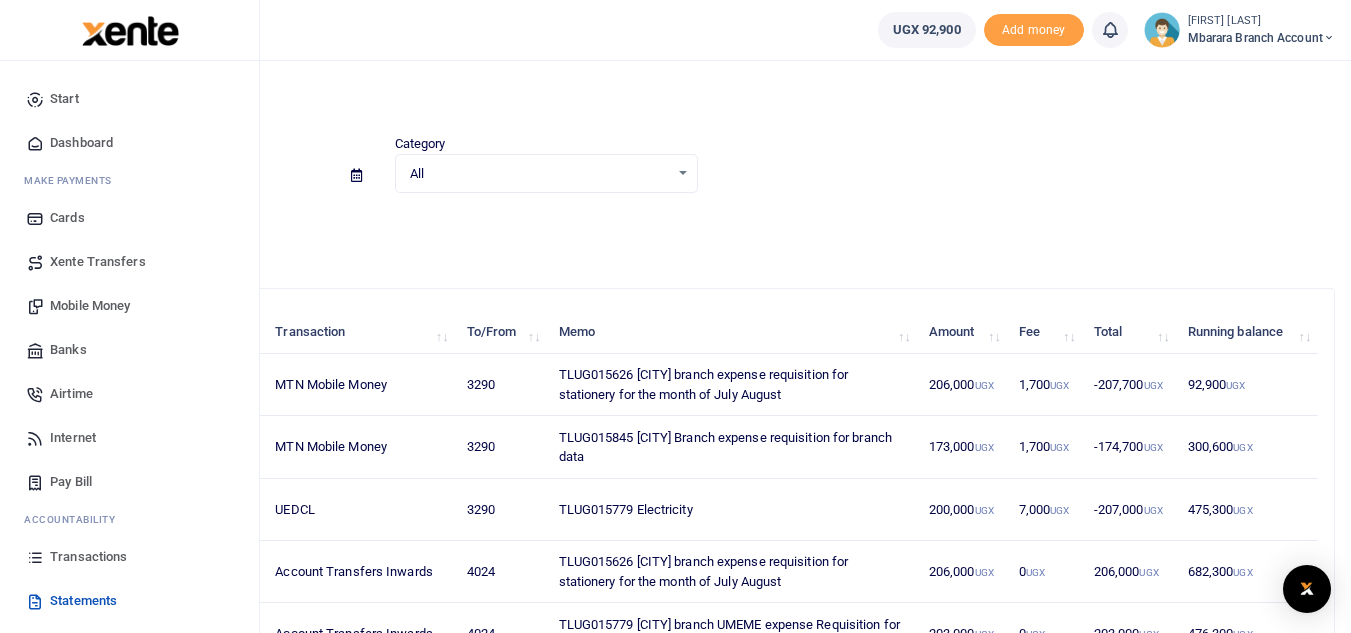 click on "Transactions" at bounding box center (88, 557) 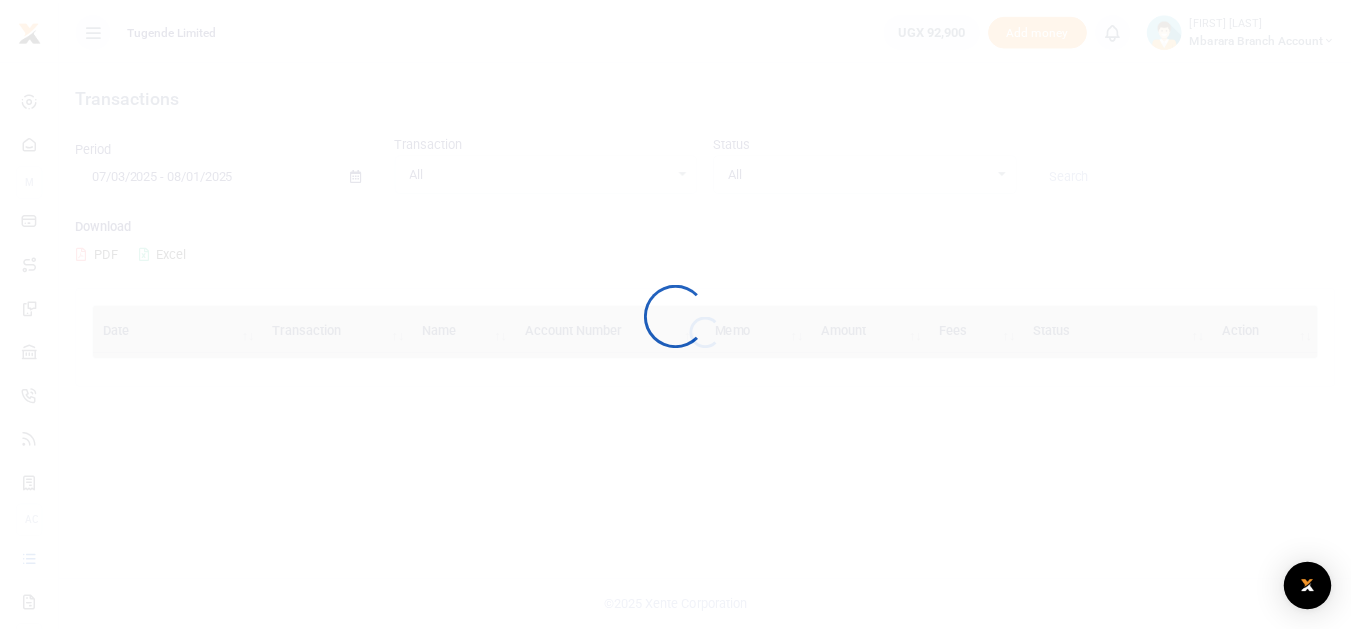scroll, scrollTop: 0, scrollLeft: 0, axis: both 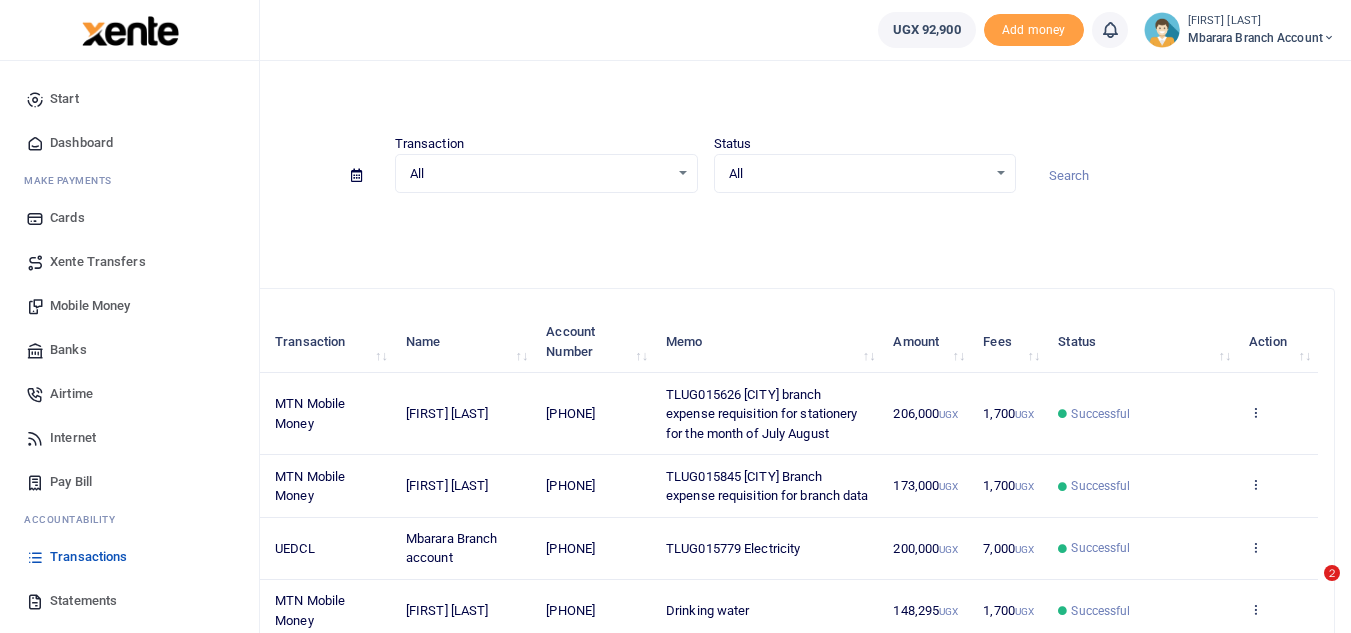 click on "Statements" at bounding box center (83, 601) 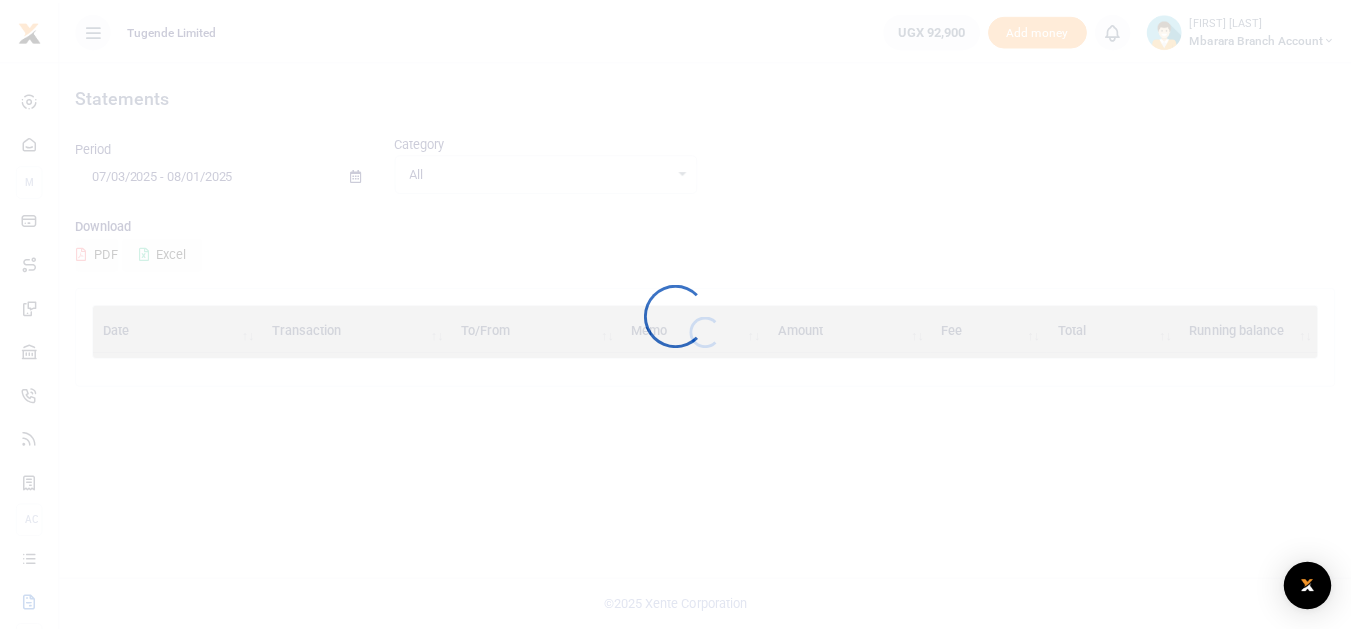 scroll, scrollTop: 0, scrollLeft: 0, axis: both 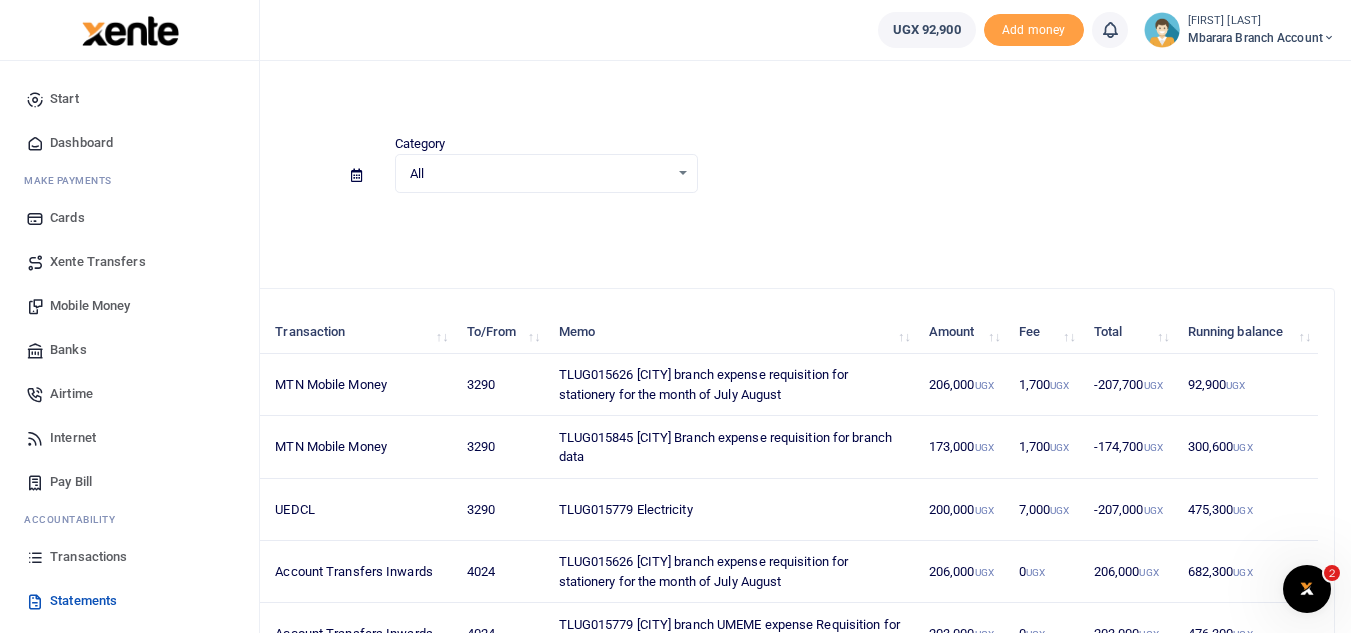 click on "Dashboard" at bounding box center (81, 143) 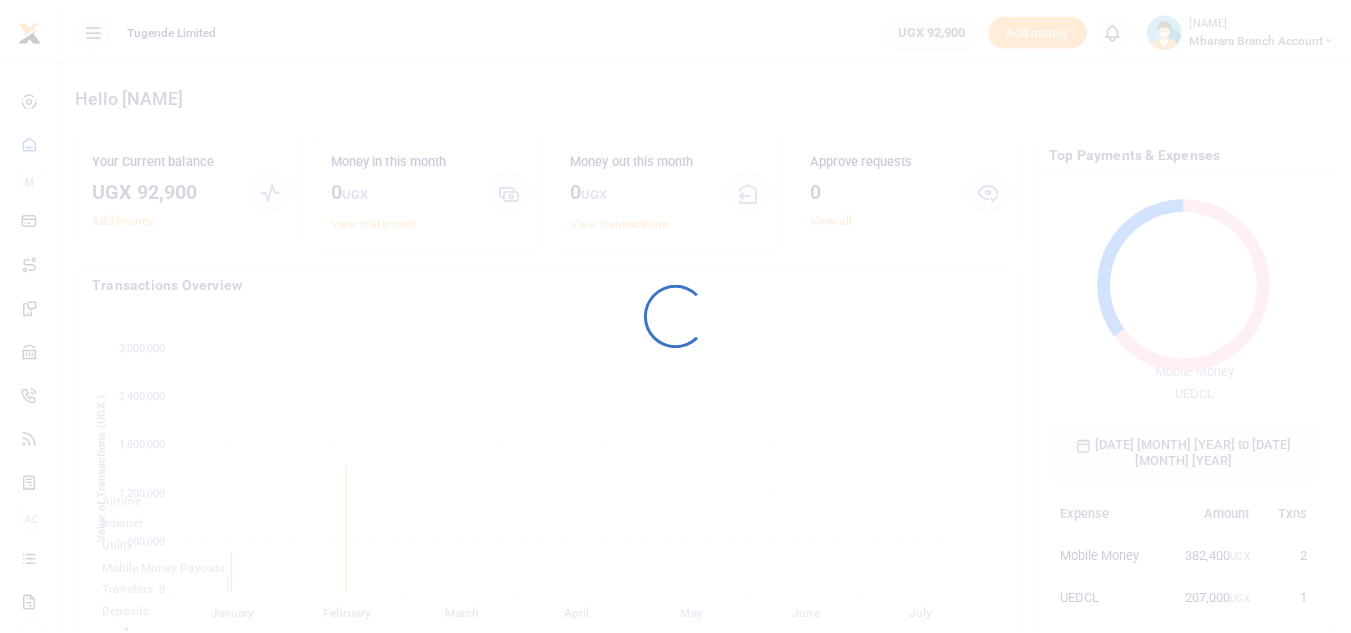 scroll, scrollTop: 0, scrollLeft: 0, axis: both 